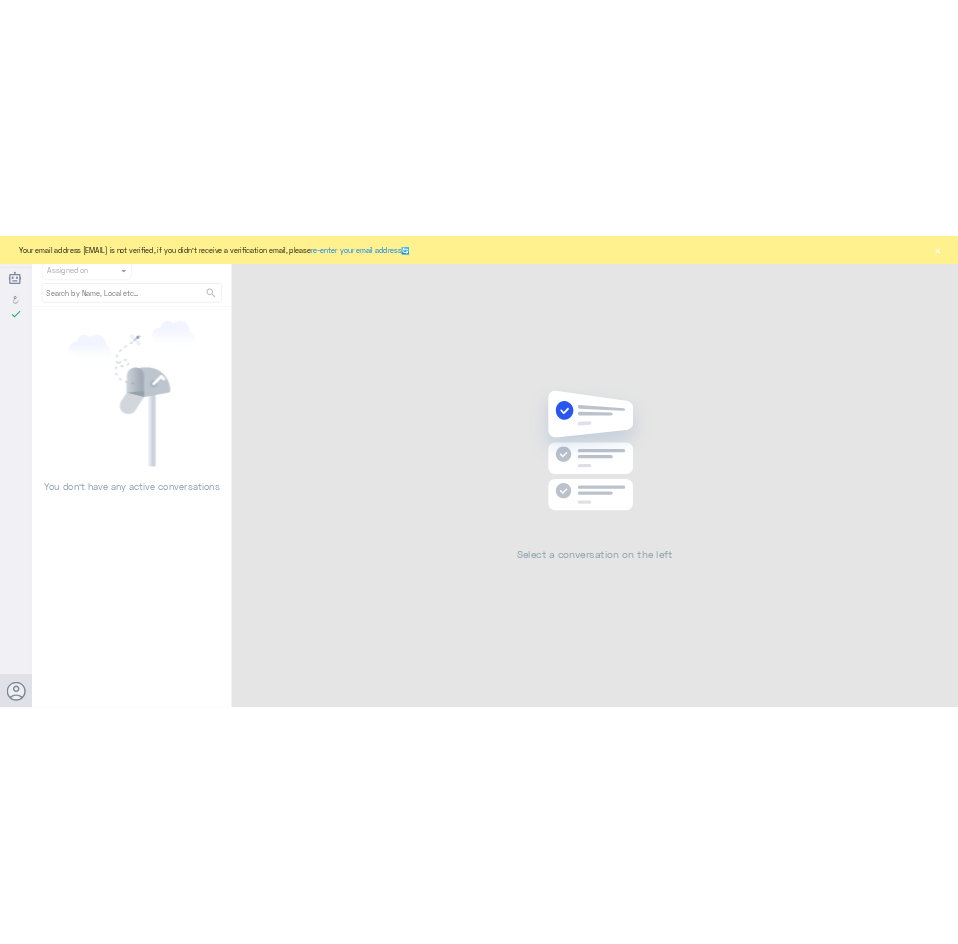 scroll, scrollTop: 0, scrollLeft: 0, axis: both 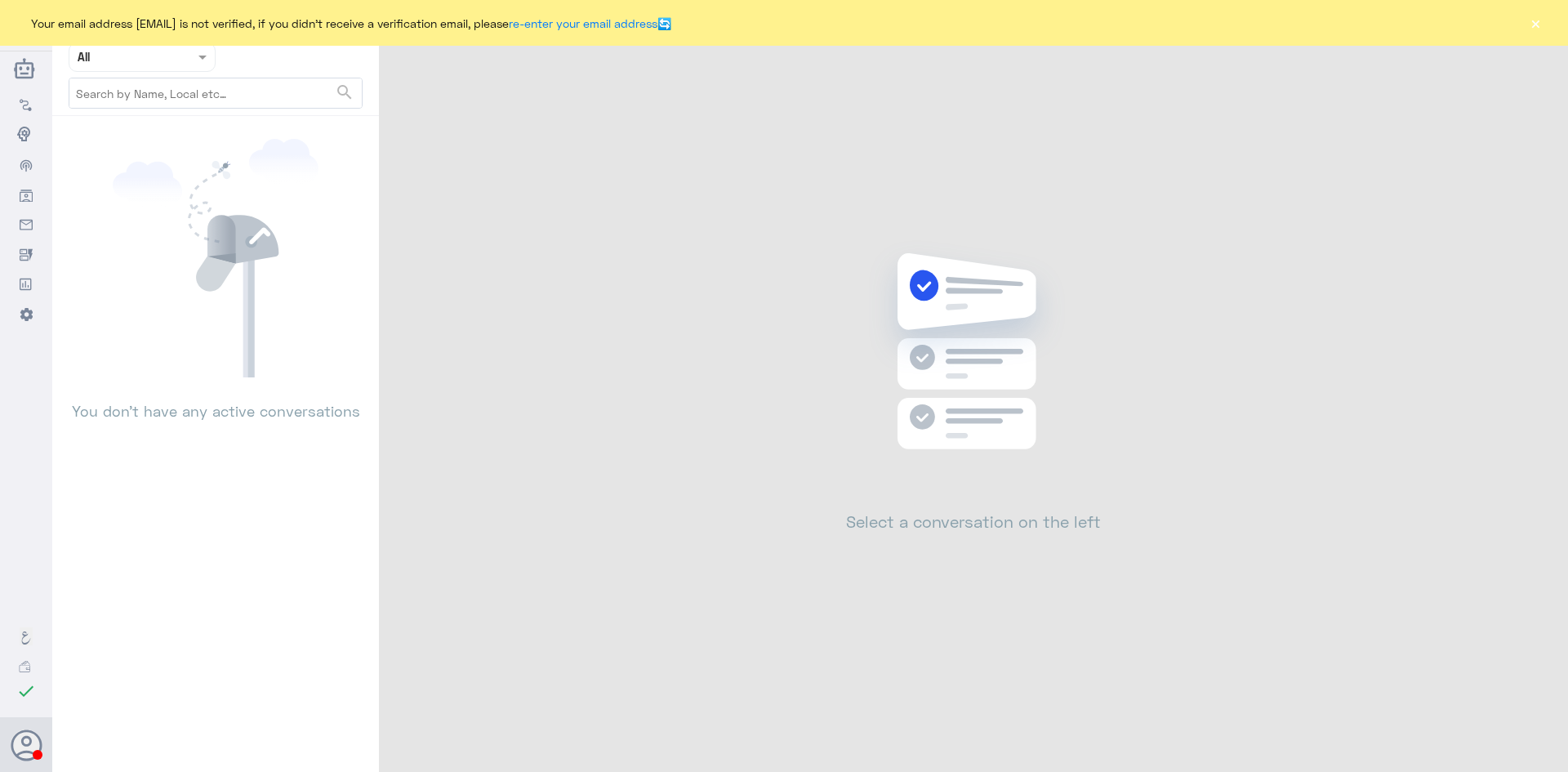 click on "×" at bounding box center (1535, 23) 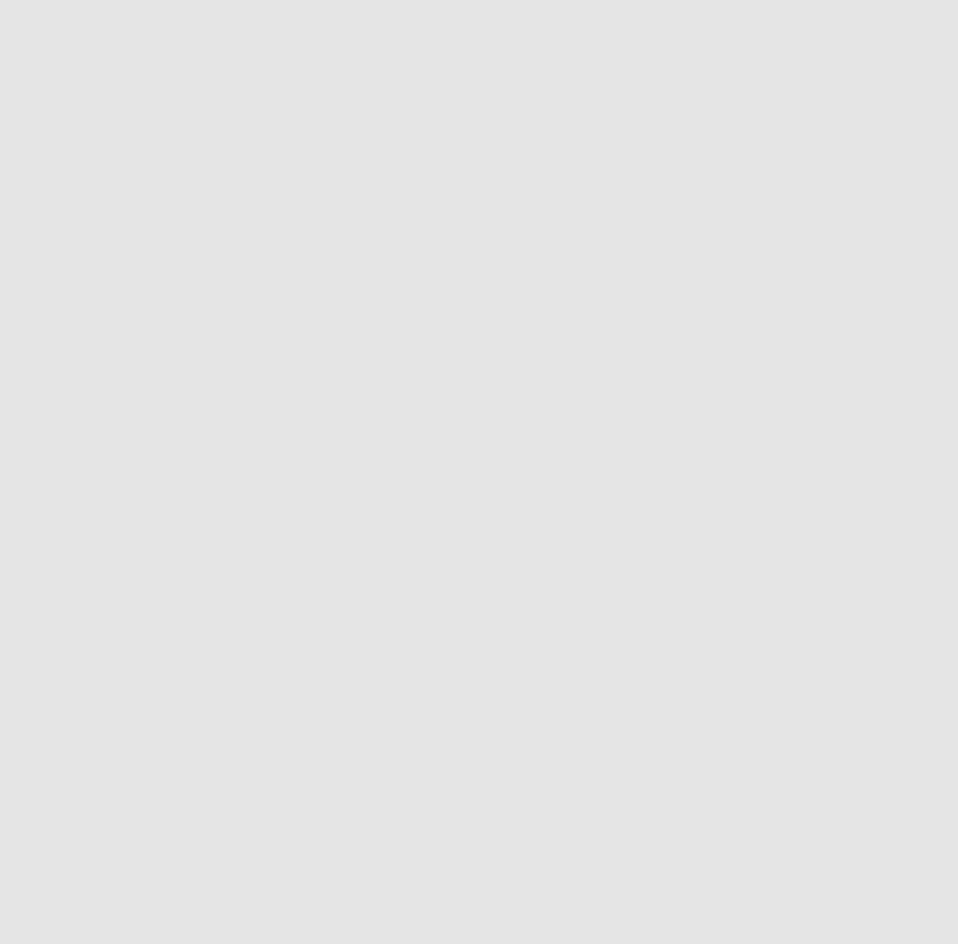 scroll, scrollTop: 0, scrollLeft: 0, axis: both 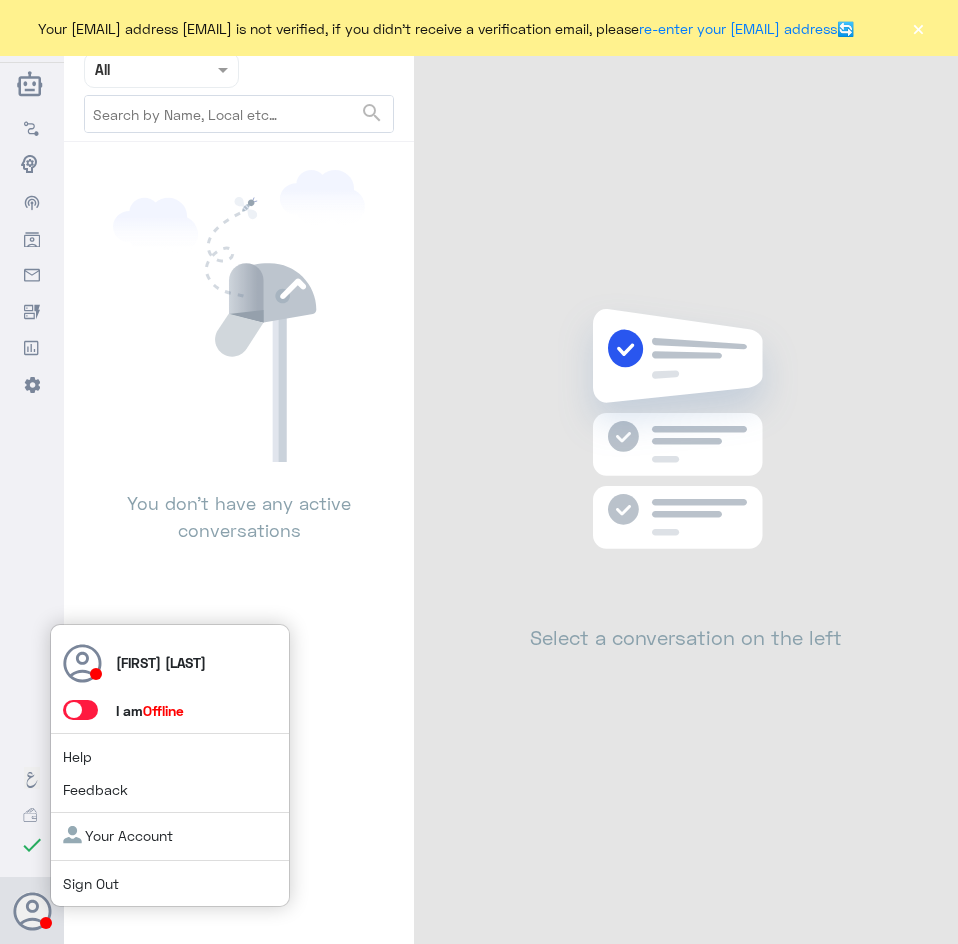 click at bounding box center (80, 710) 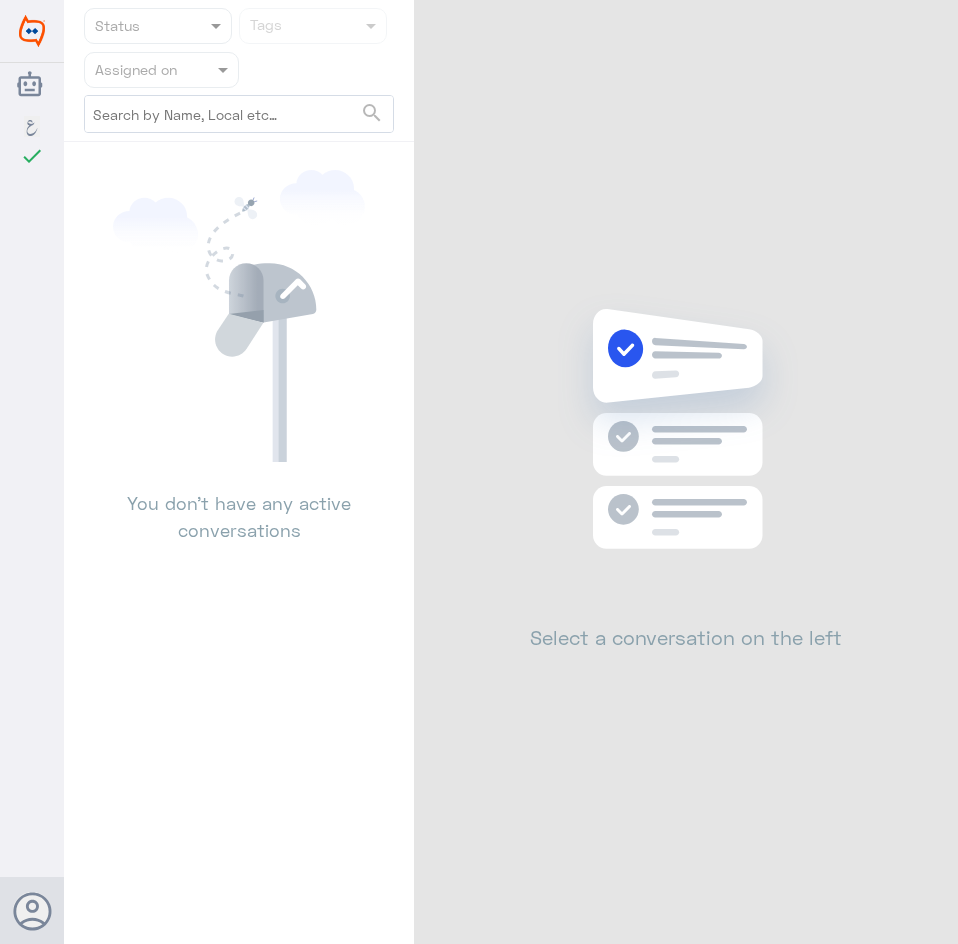 scroll, scrollTop: 0, scrollLeft: 0, axis: both 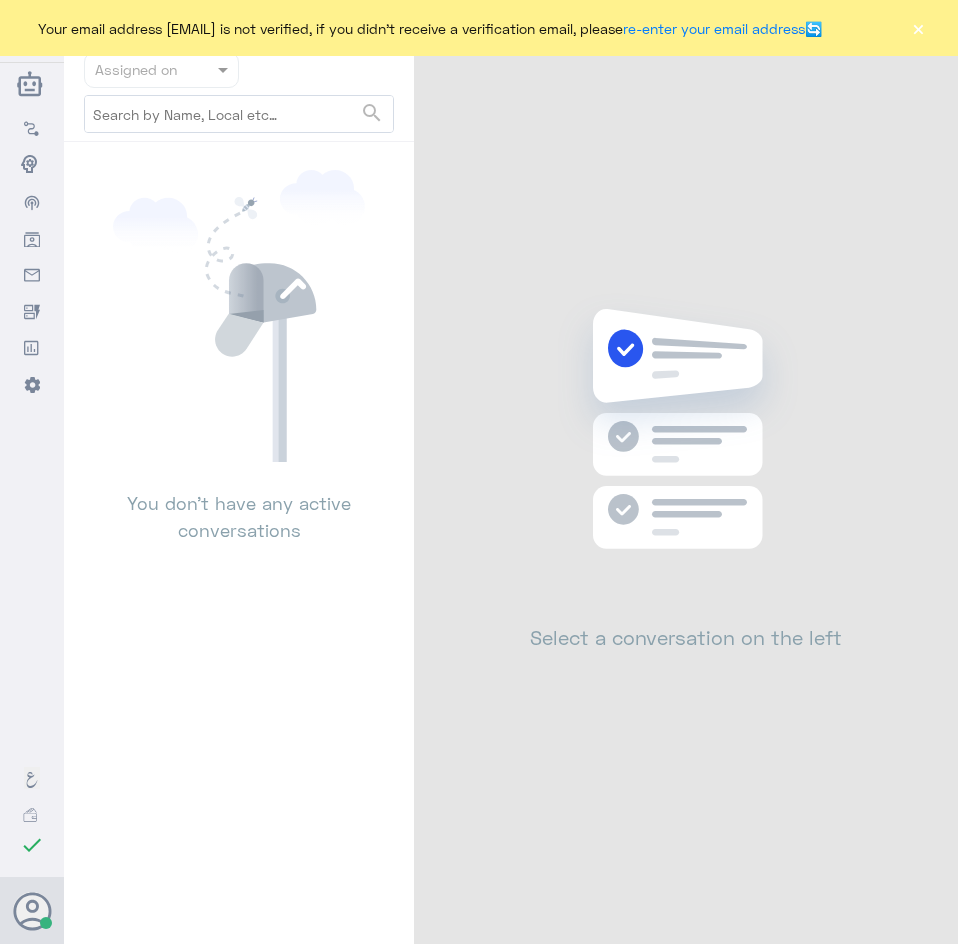 click on "×" at bounding box center (918, 28) 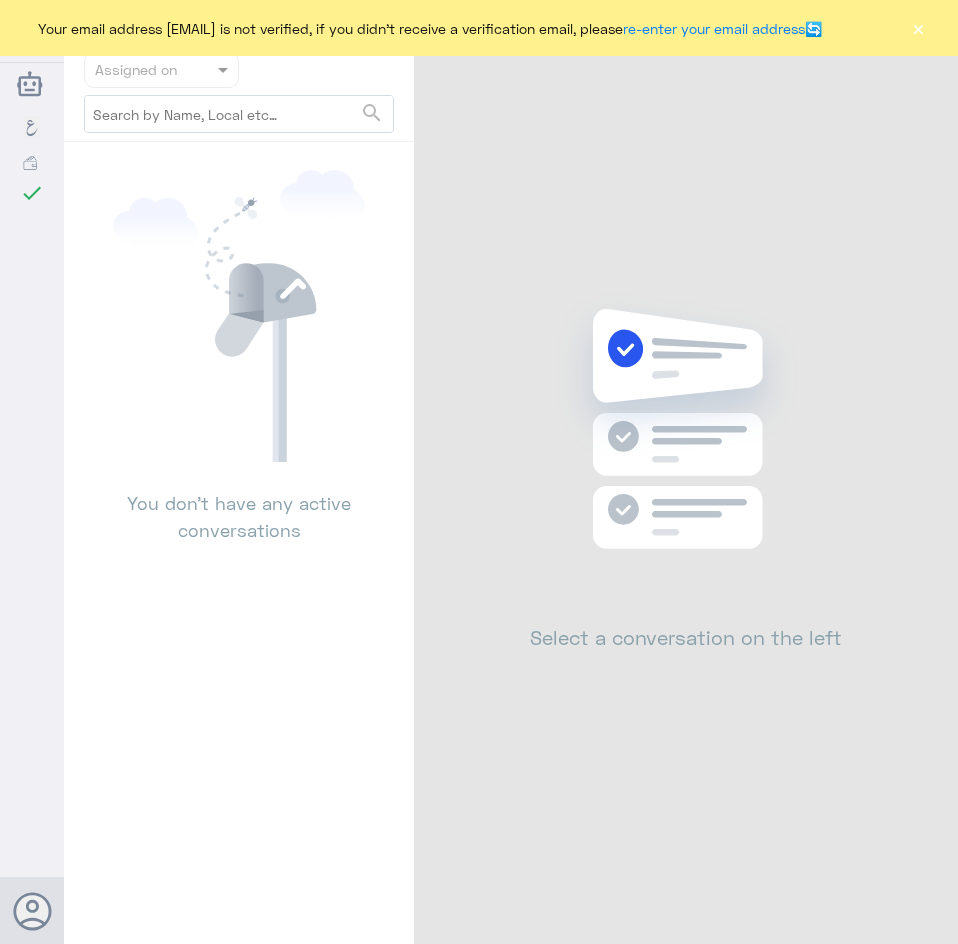scroll, scrollTop: 0, scrollLeft: 0, axis: both 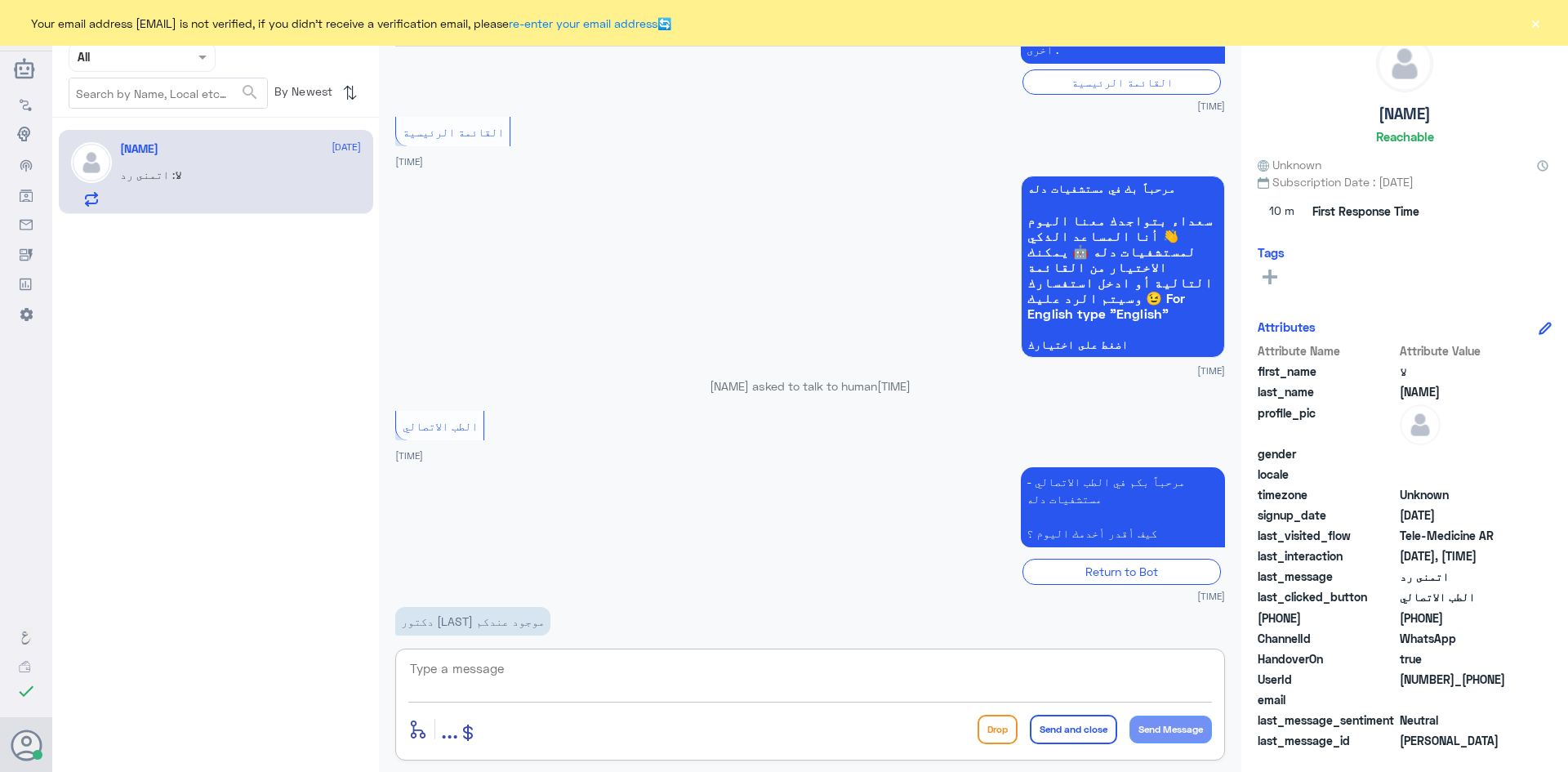 click at bounding box center [810, 677] 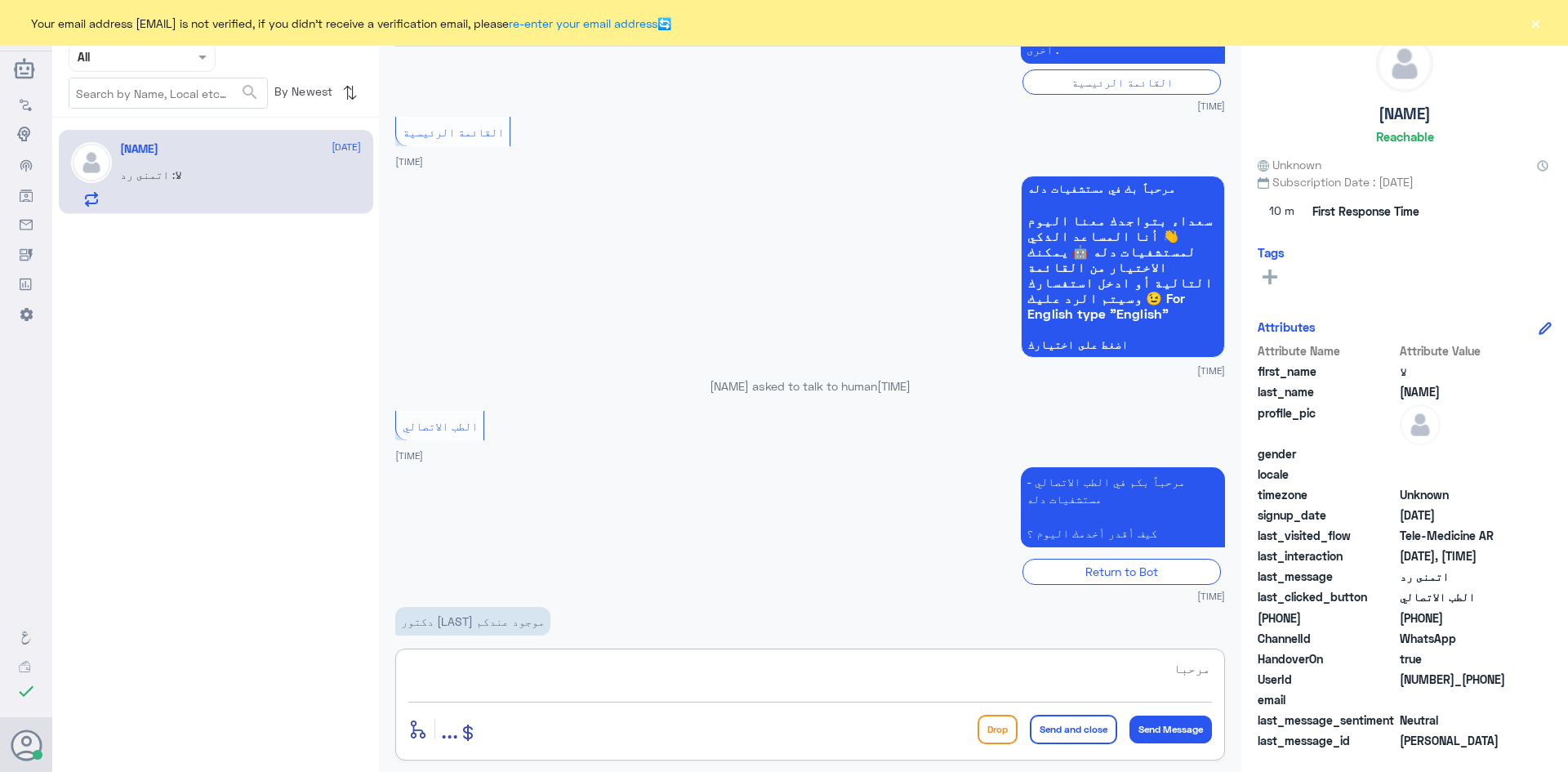 click on "×" at bounding box center (1535, 23) 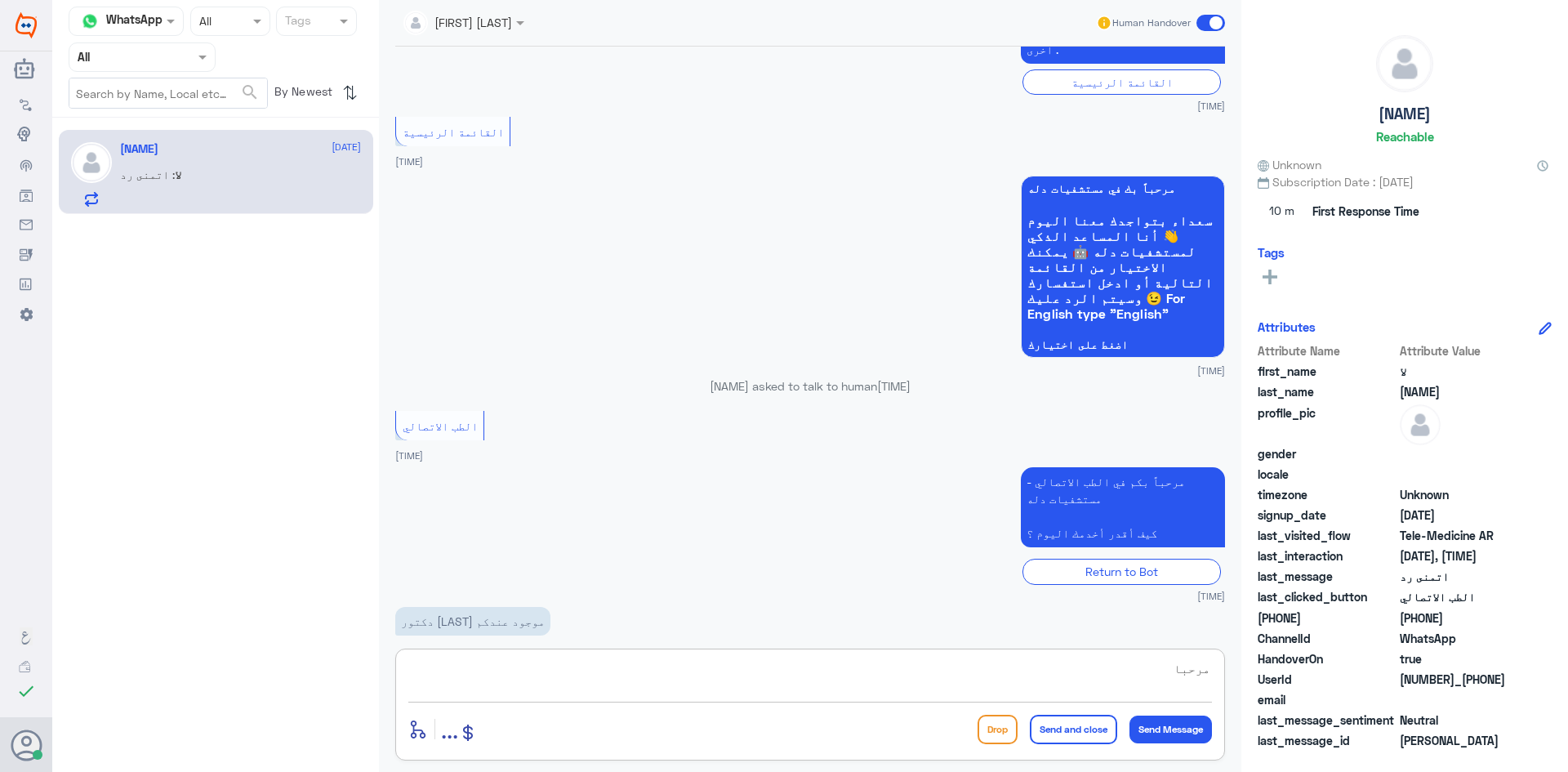click on "مرحبا" at bounding box center (810, 677) 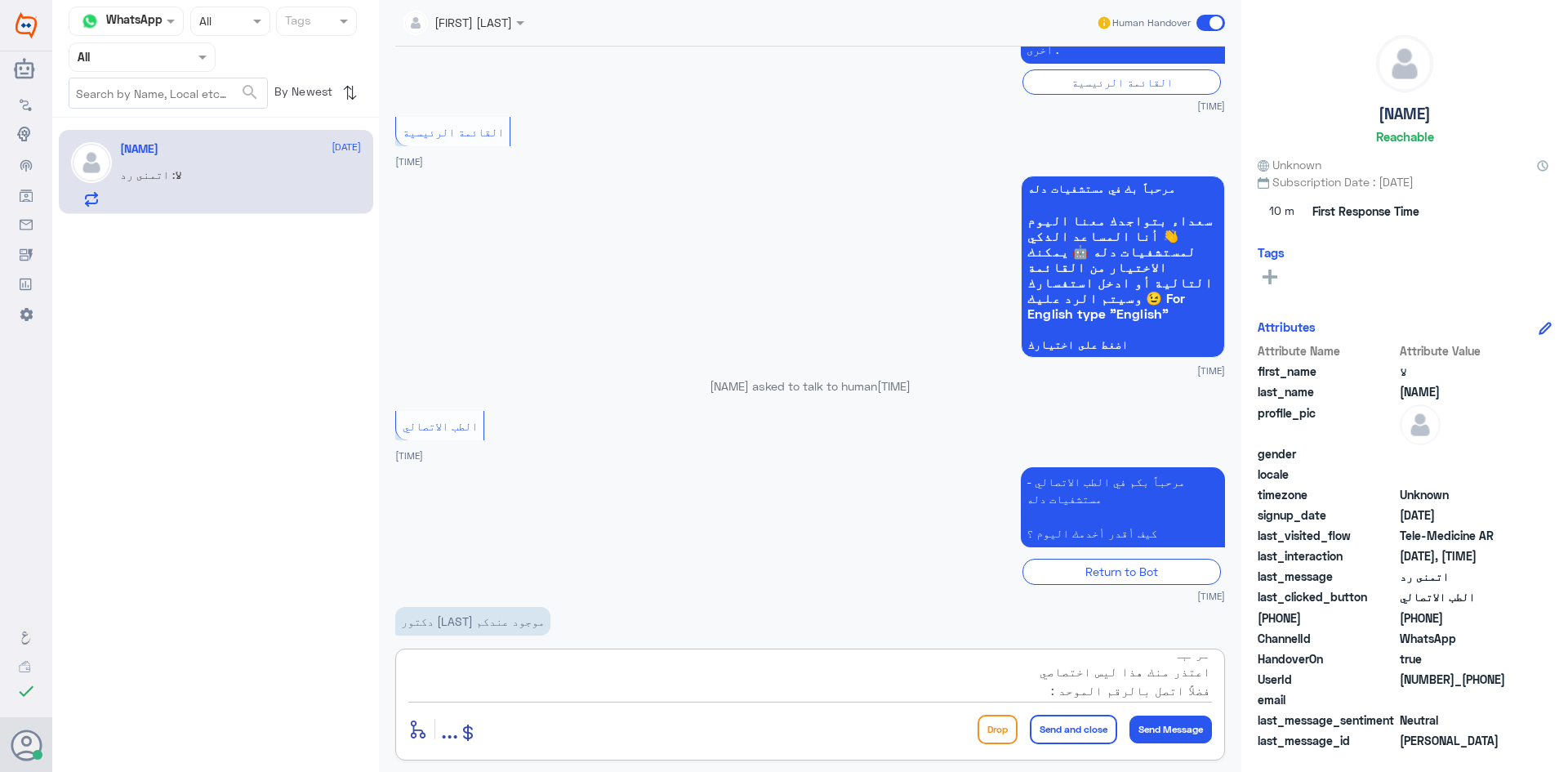 scroll, scrollTop: 33, scrollLeft: 0, axis: vertical 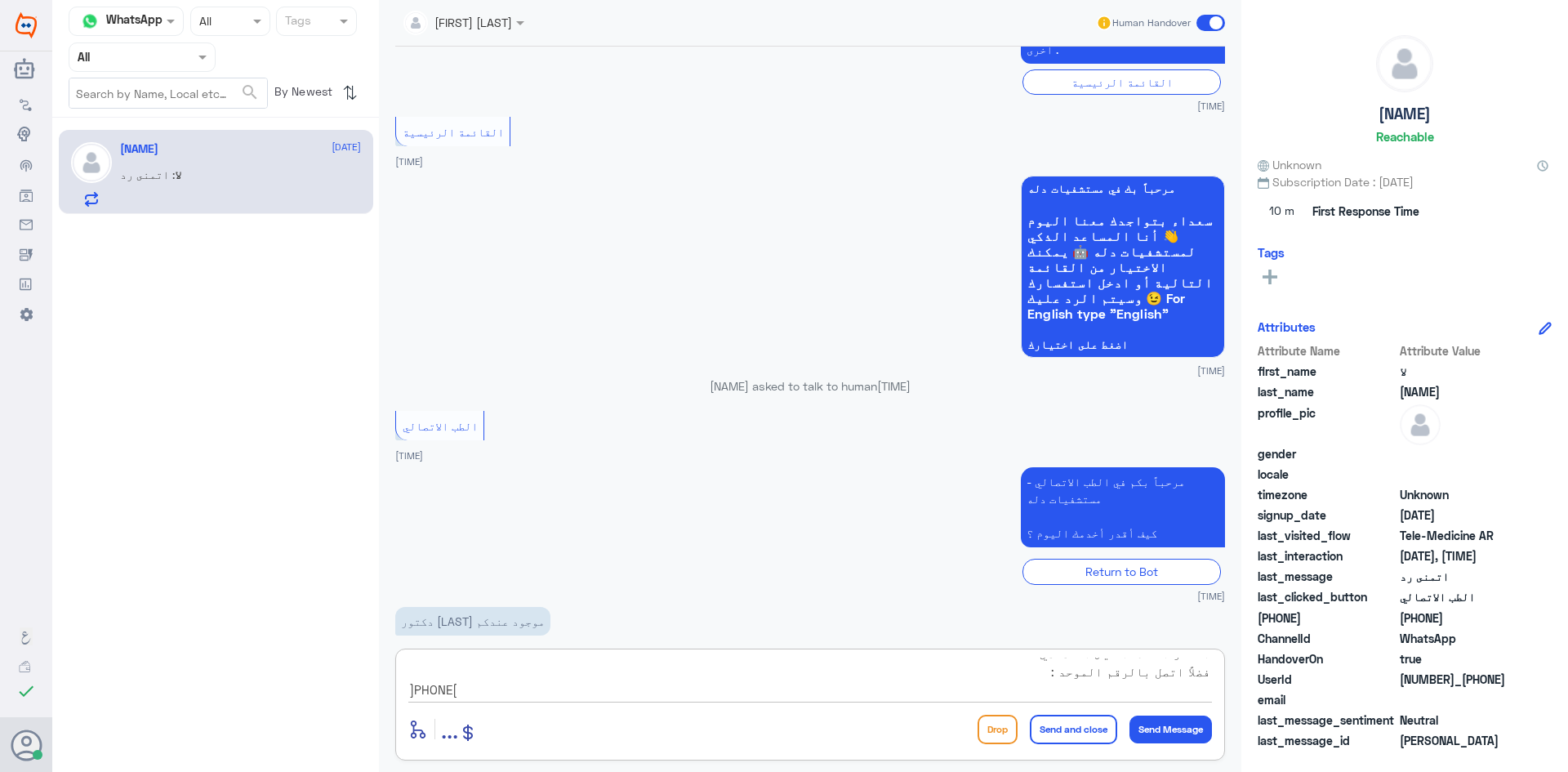 type on "مرحبا
اعتذر منك هذا ليس اختصاصي
فضلاً اتصل بالرقم الموحد :
[PHONE]" 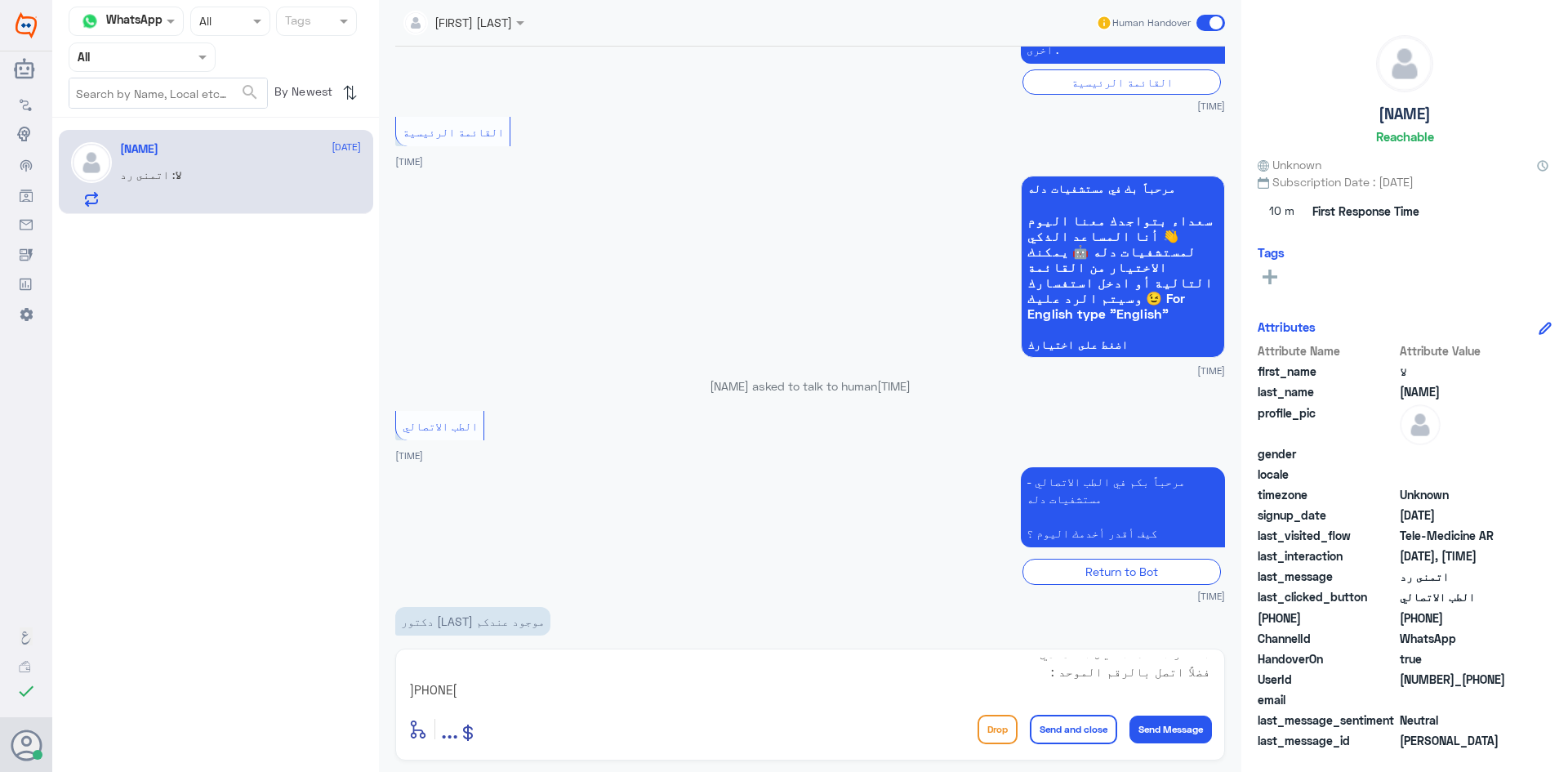 click on "Send and close" at bounding box center [1073, 730] 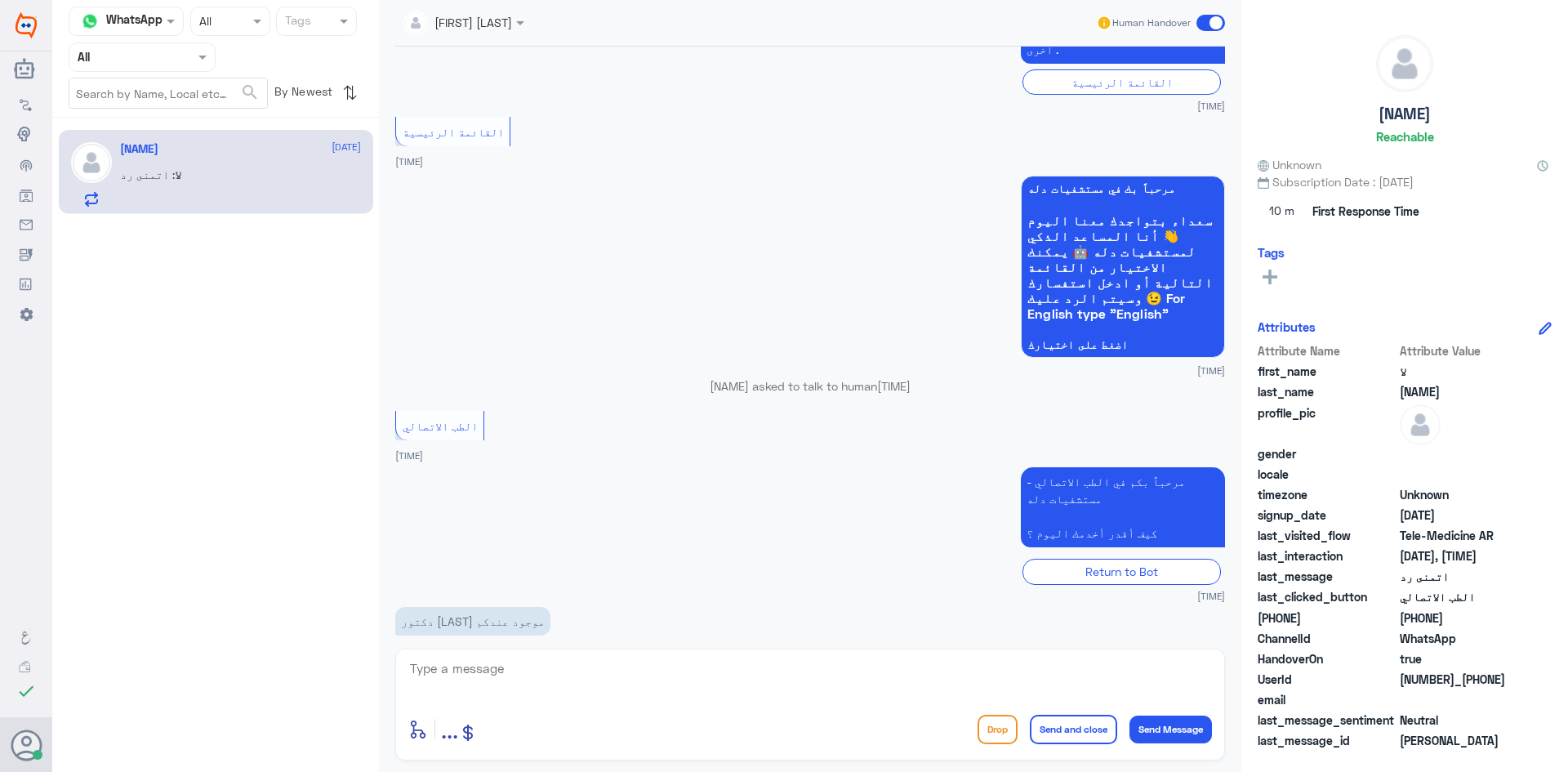 scroll, scrollTop: 0, scrollLeft: 0, axis: both 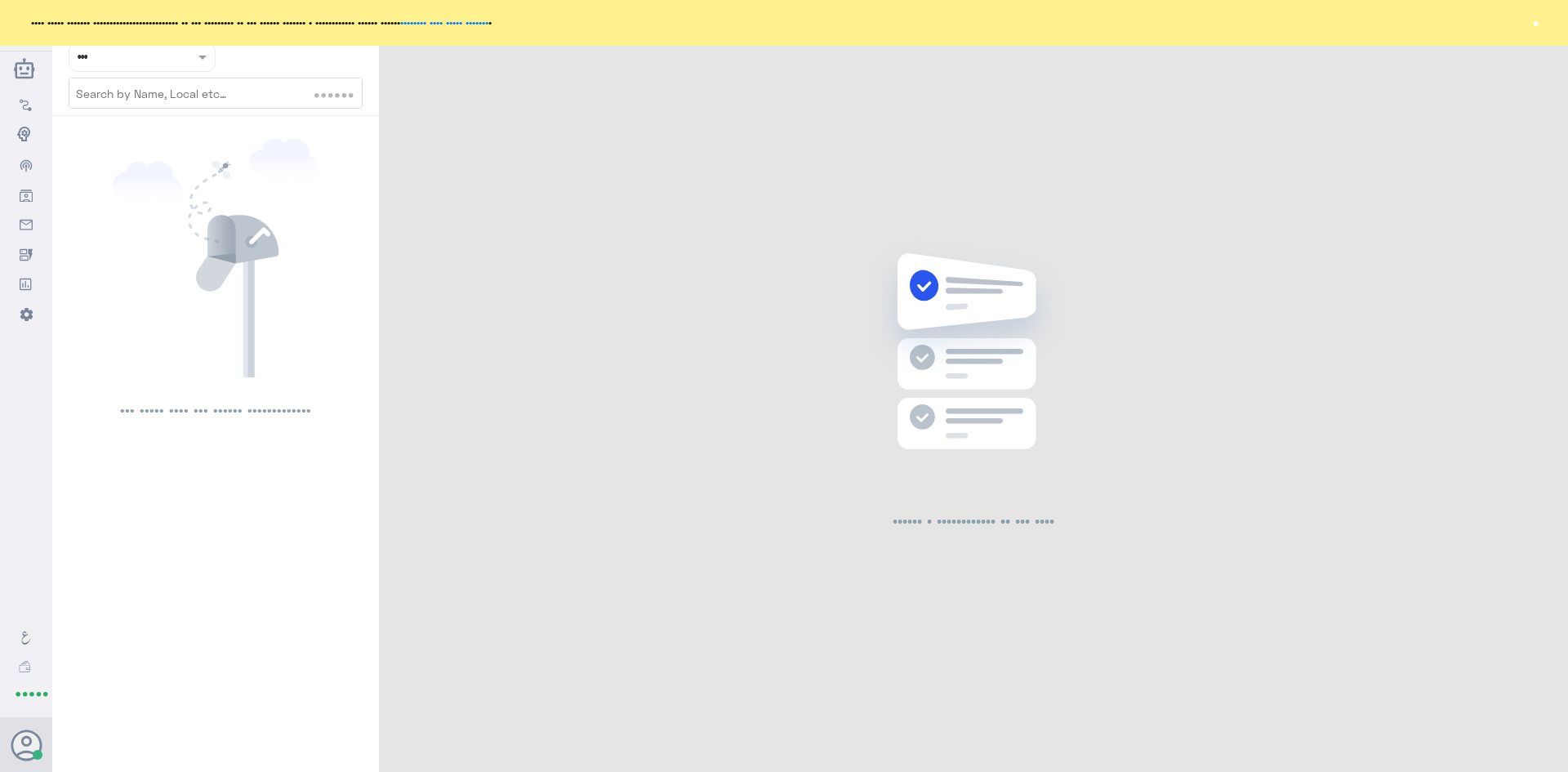 click on "•" at bounding box center (1535, 23) 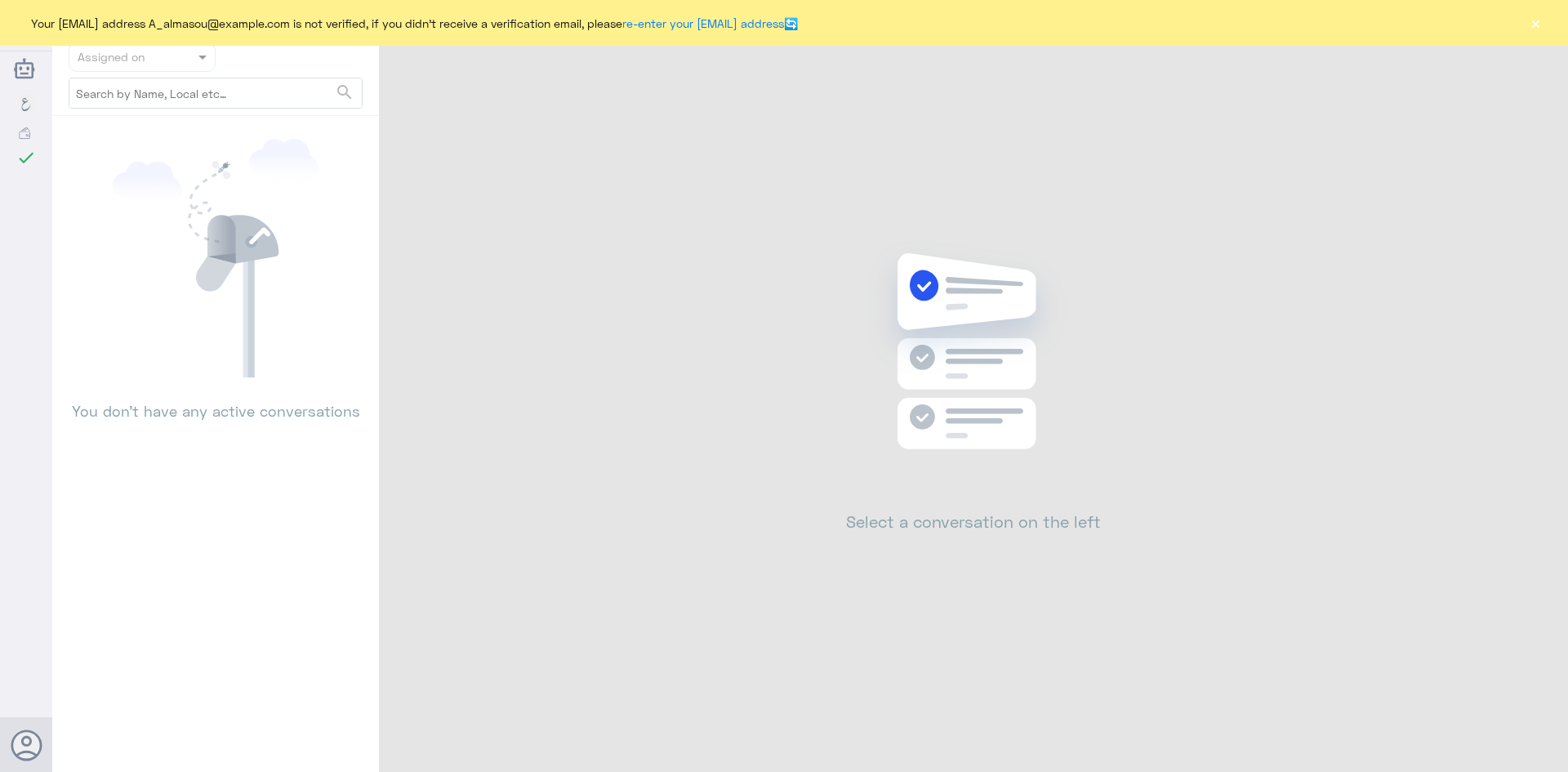 scroll, scrollTop: 0, scrollLeft: 0, axis: both 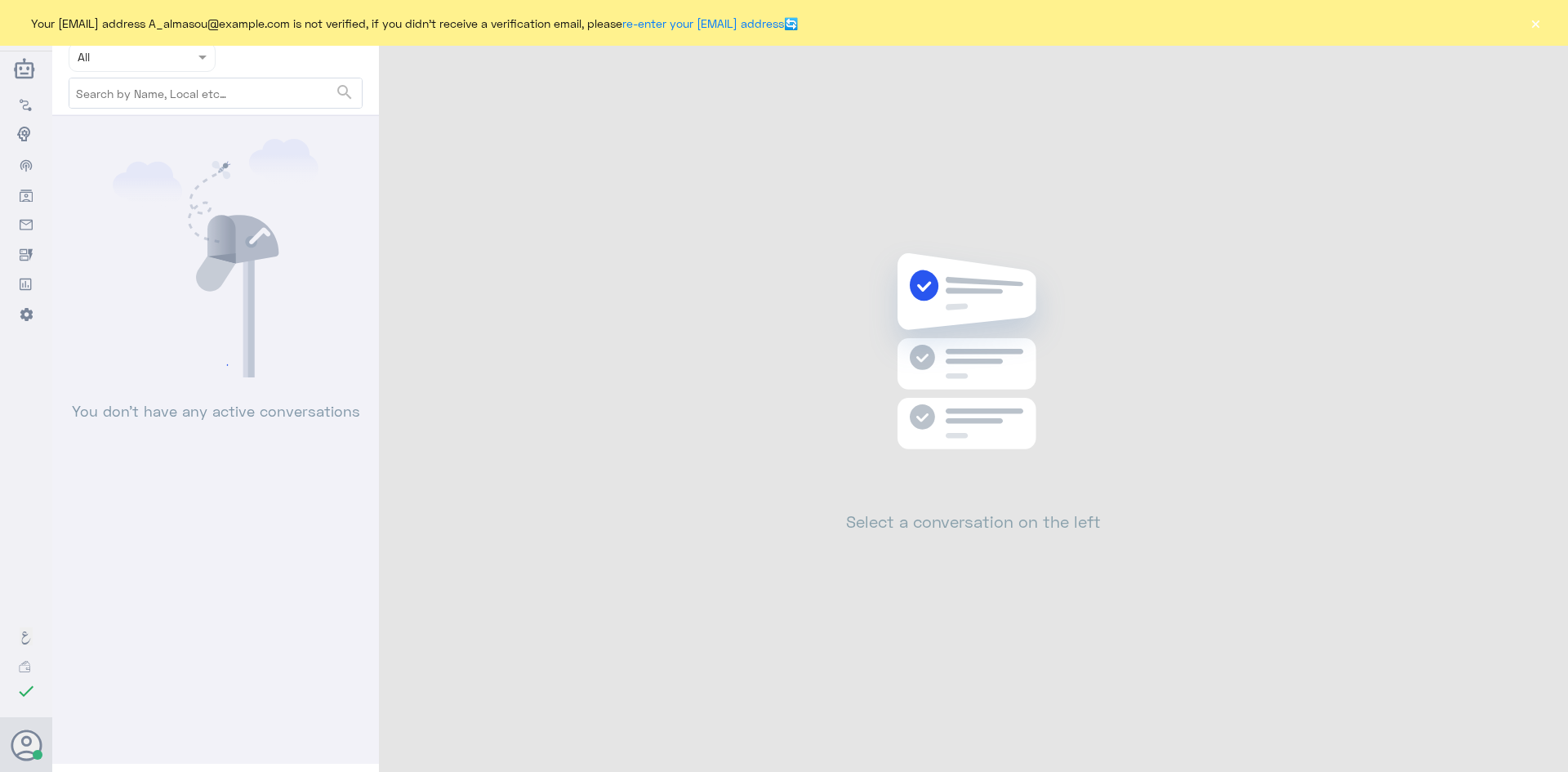 click on "×" at bounding box center [1535, 23] 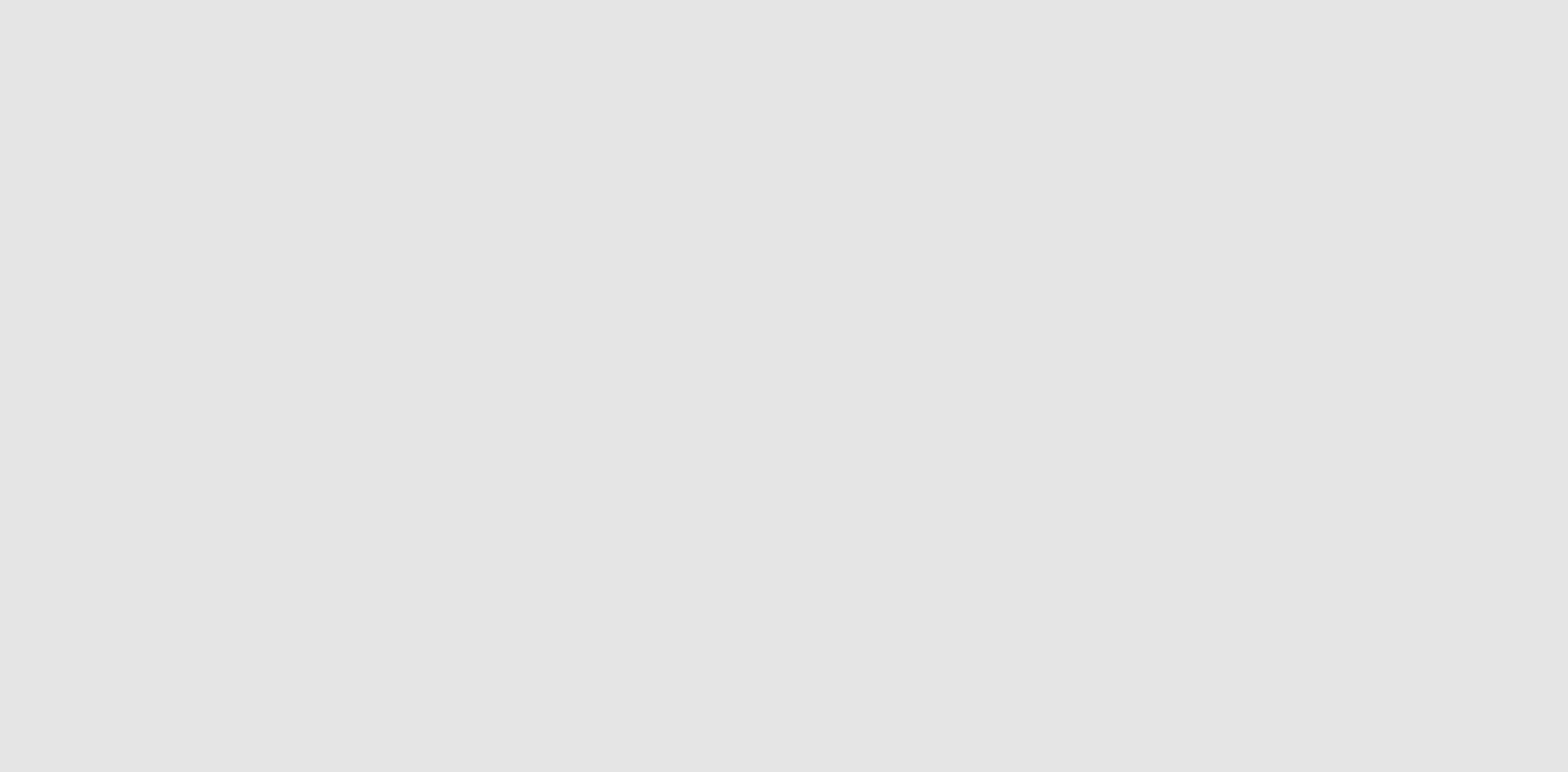 scroll, scrollTop: 0, scrollLeft: 0, axis: both 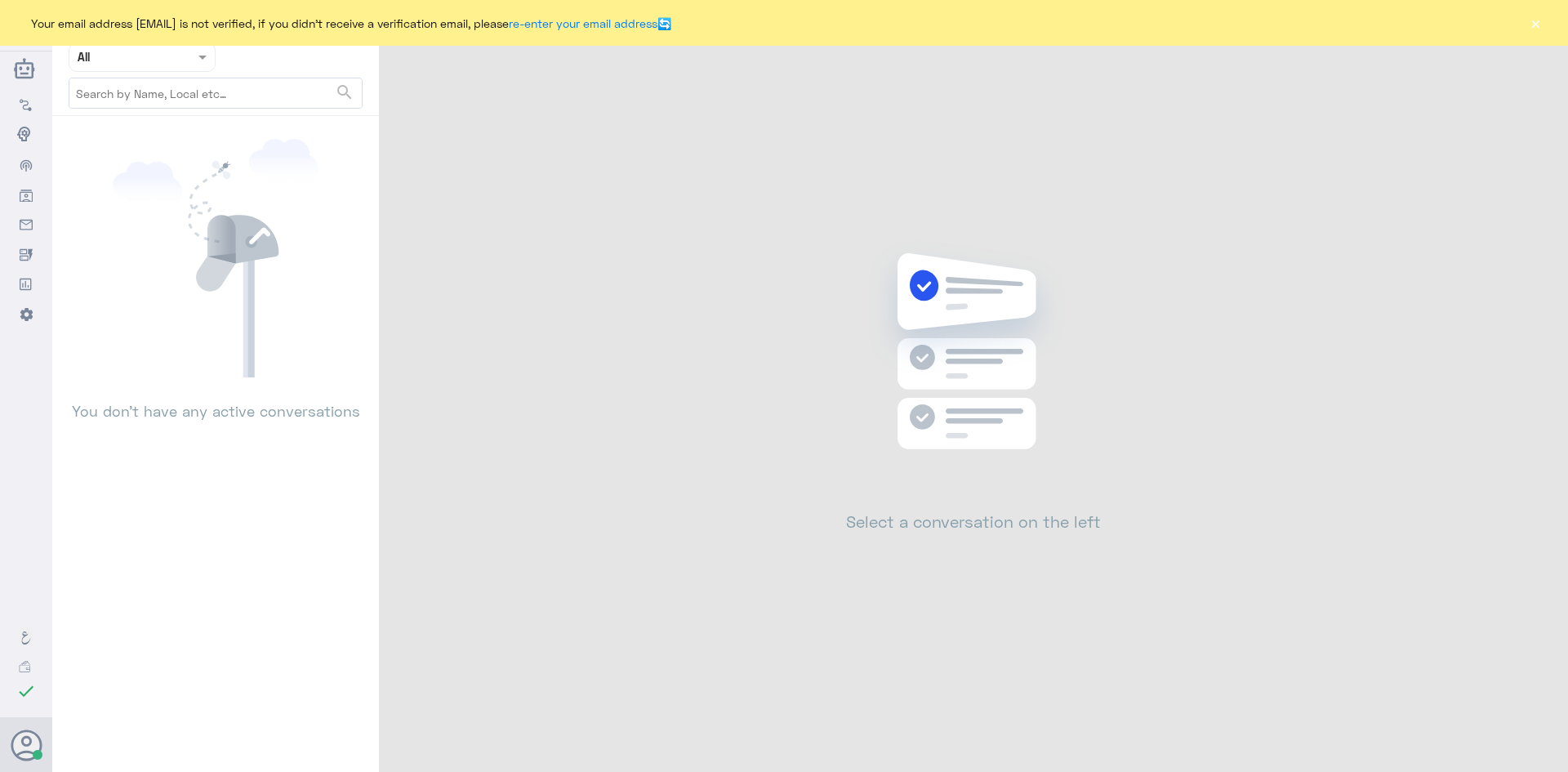 click on "×" at bounding box center (1535, 23) 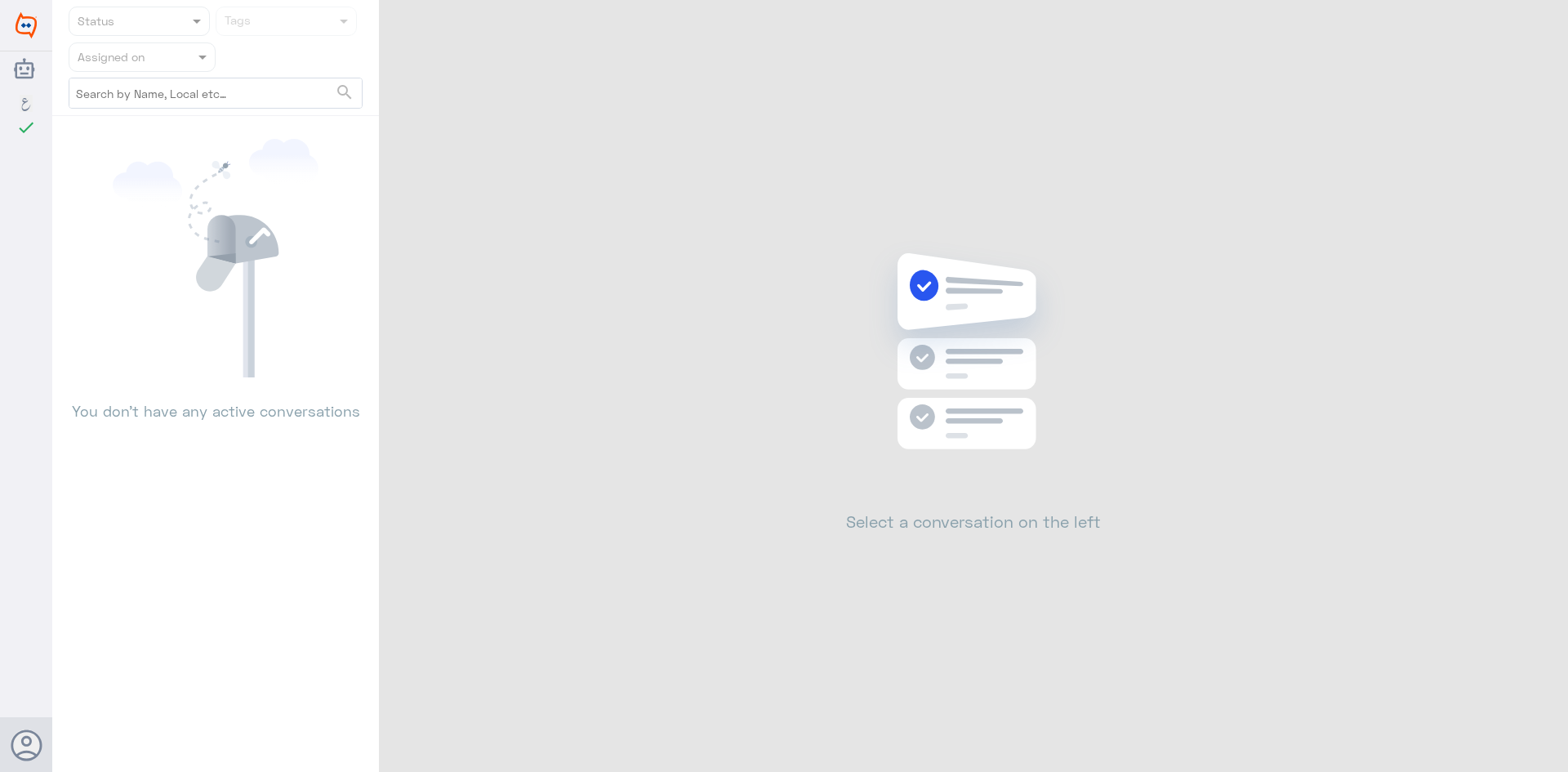 scroll, scrollTop: 0, scrollLeft: 0, axis: both 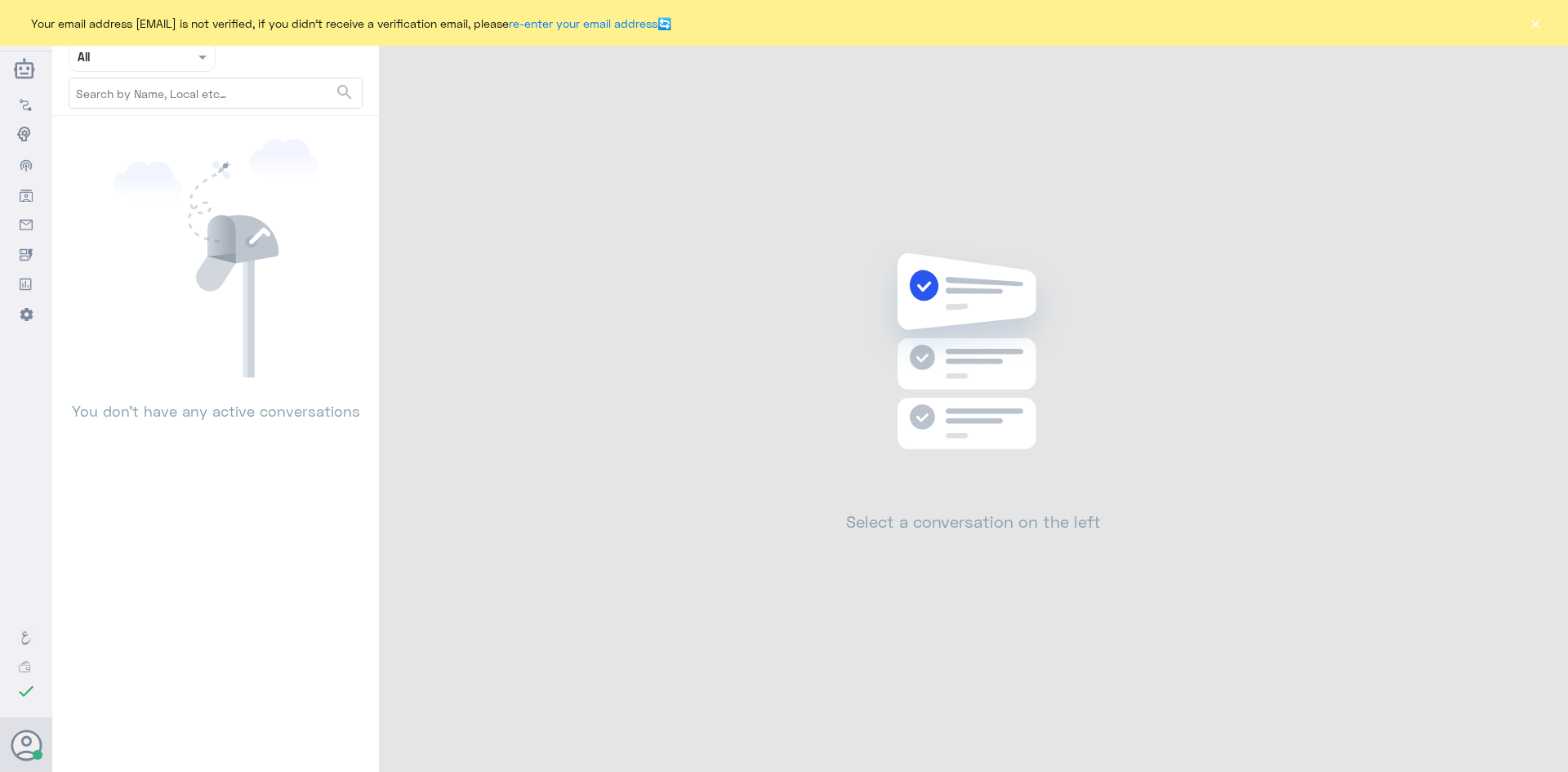 click on "×" at bounding box center [1535, 23] 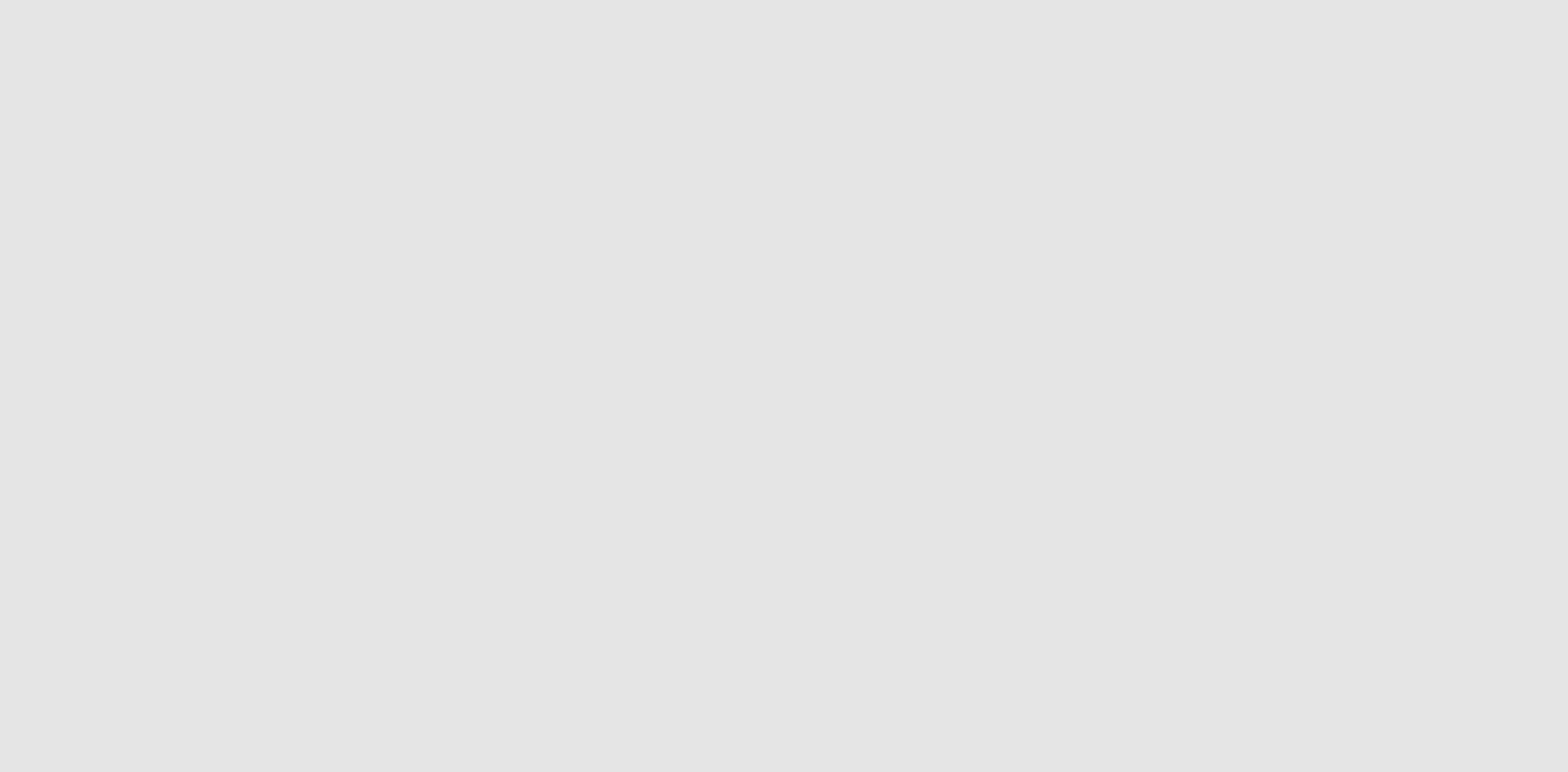 scroll, scrollTop: 0, scrollLeft: 0, axis: both 